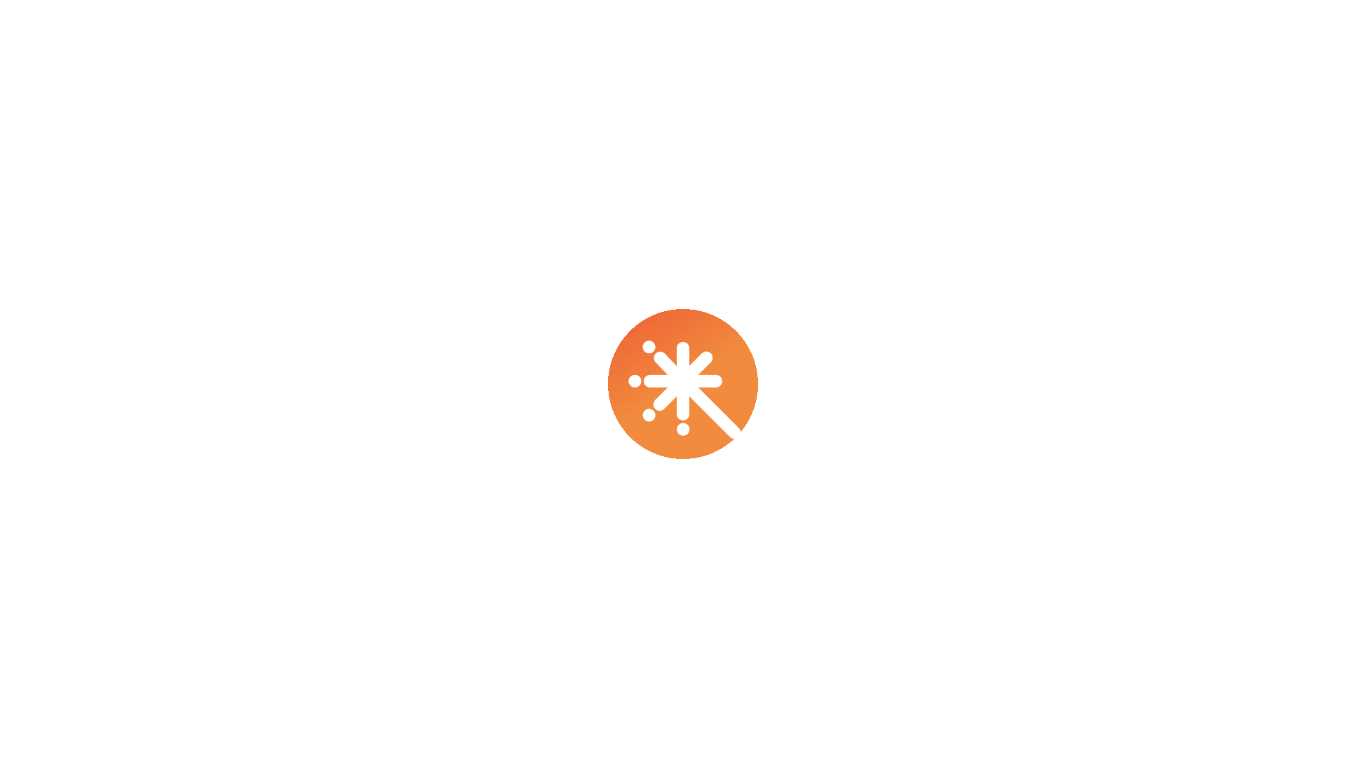 scroll, scrollTop: 0, scrollLeft: 0, axis: both 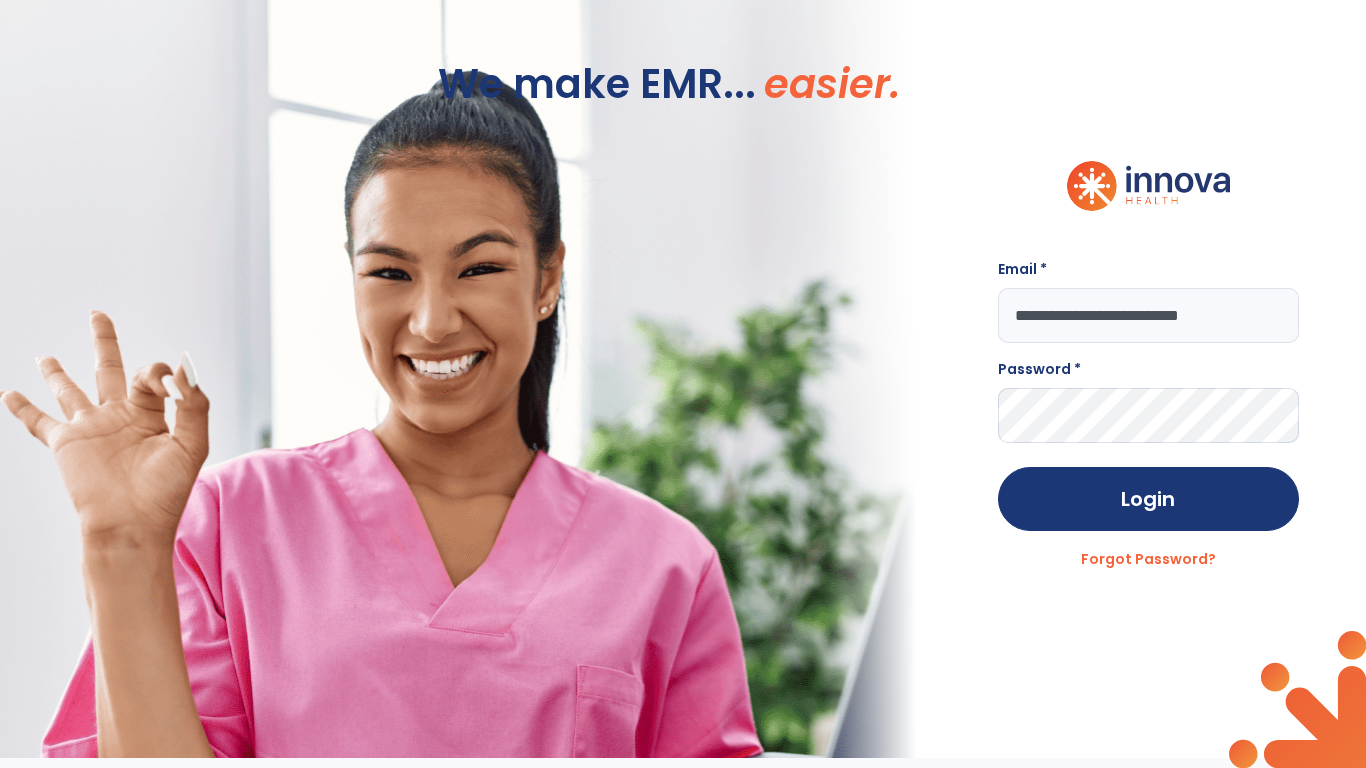 type on "**********" 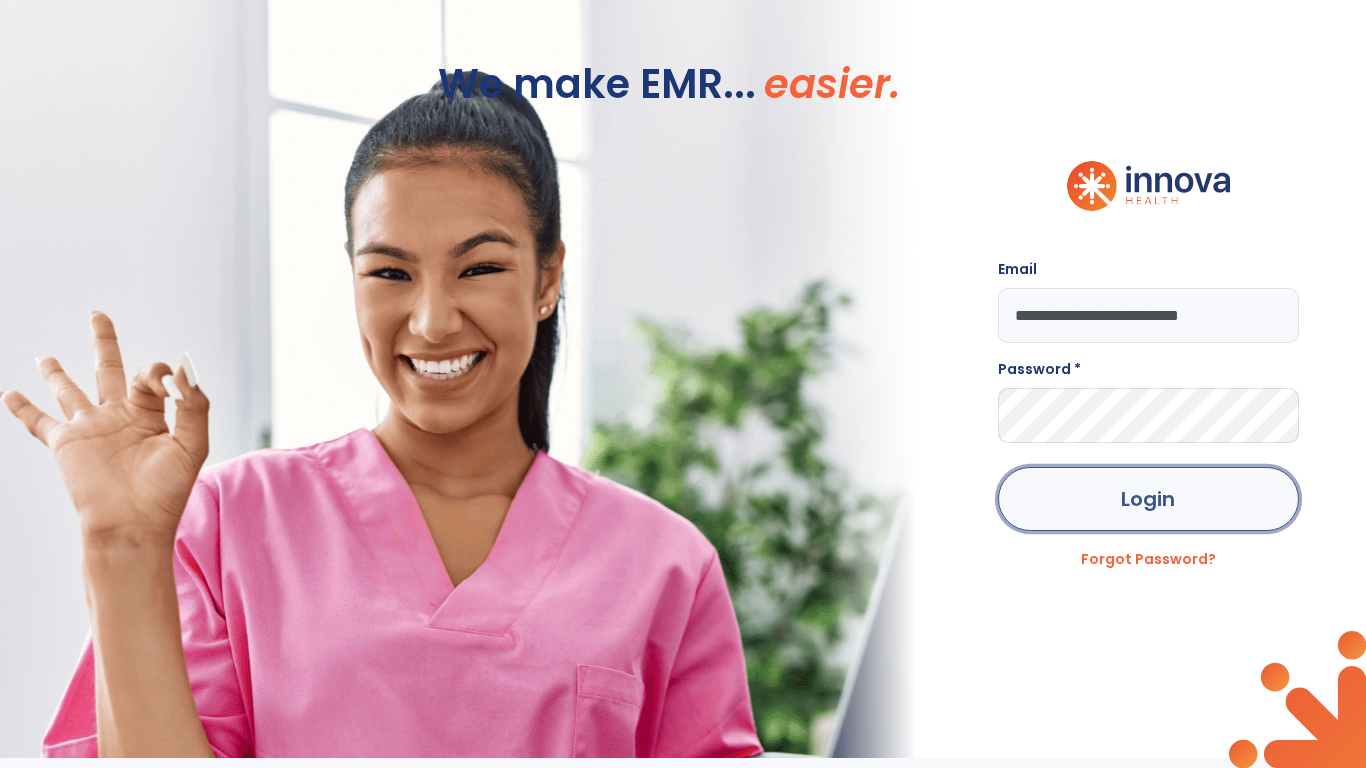 click on "Login" 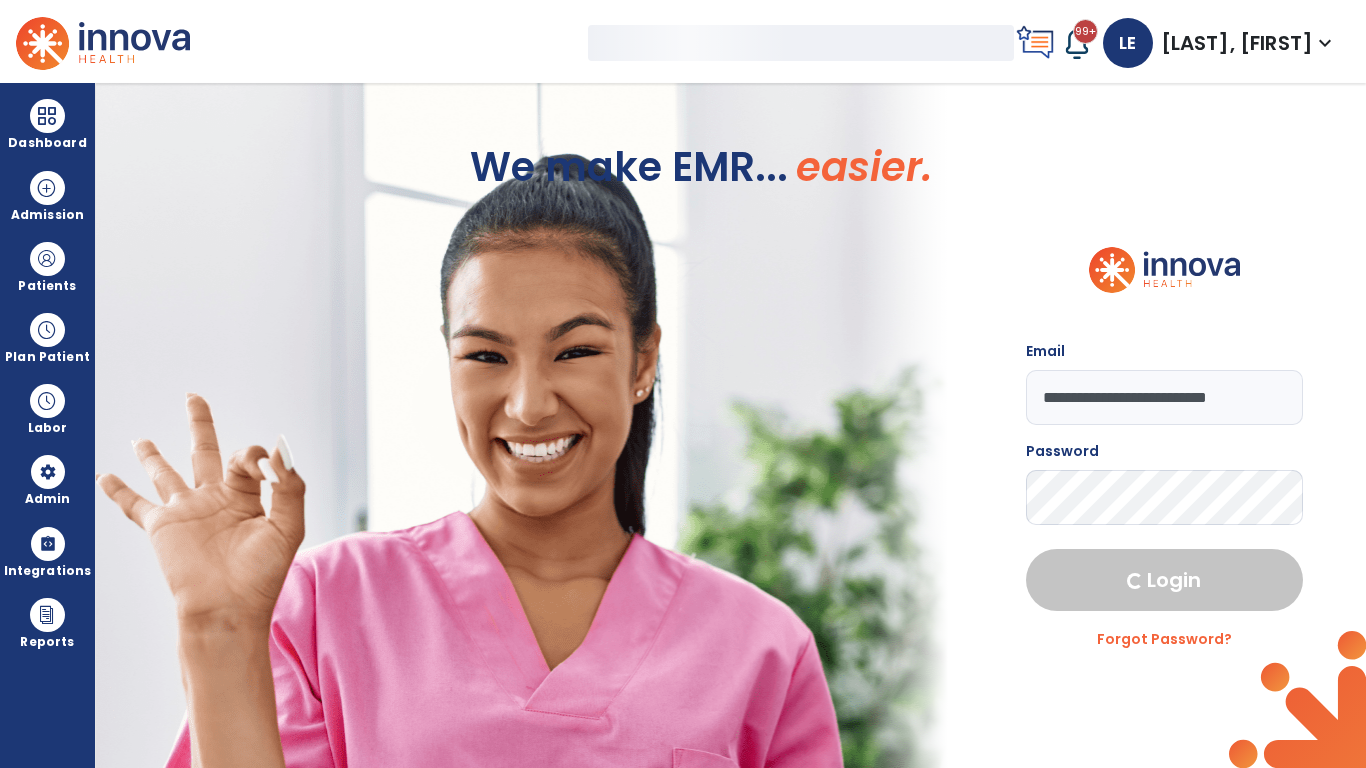 select on "***" 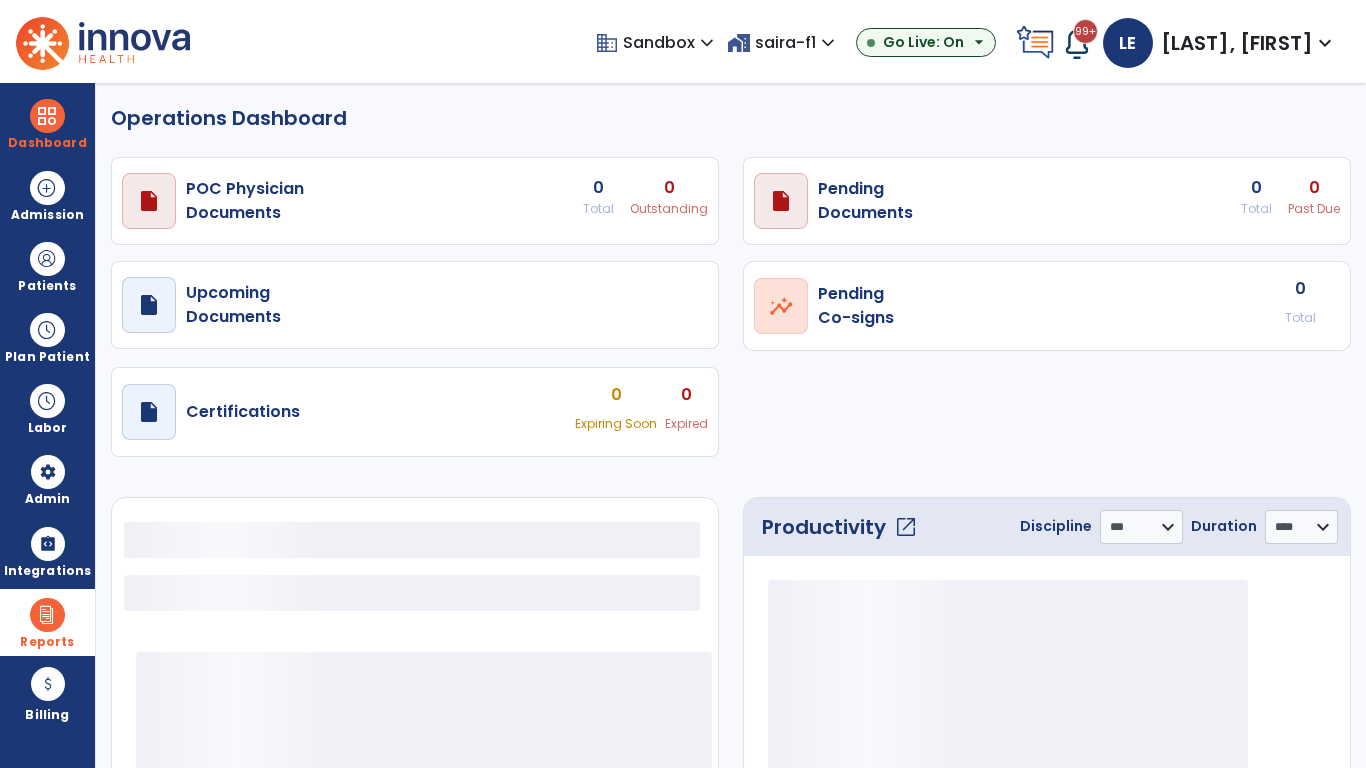 click at bounding box center [47, 615] 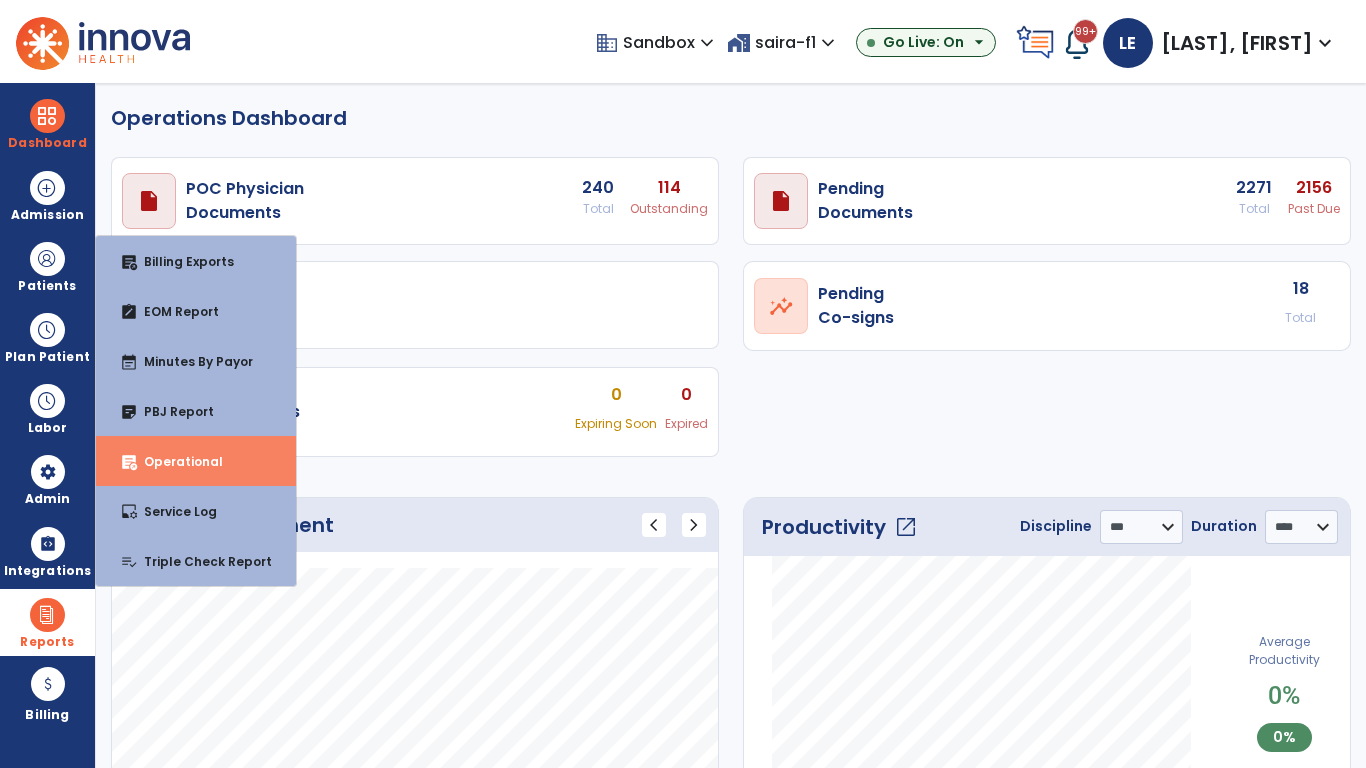 click on "Operational" at bounding box center (175, 461) 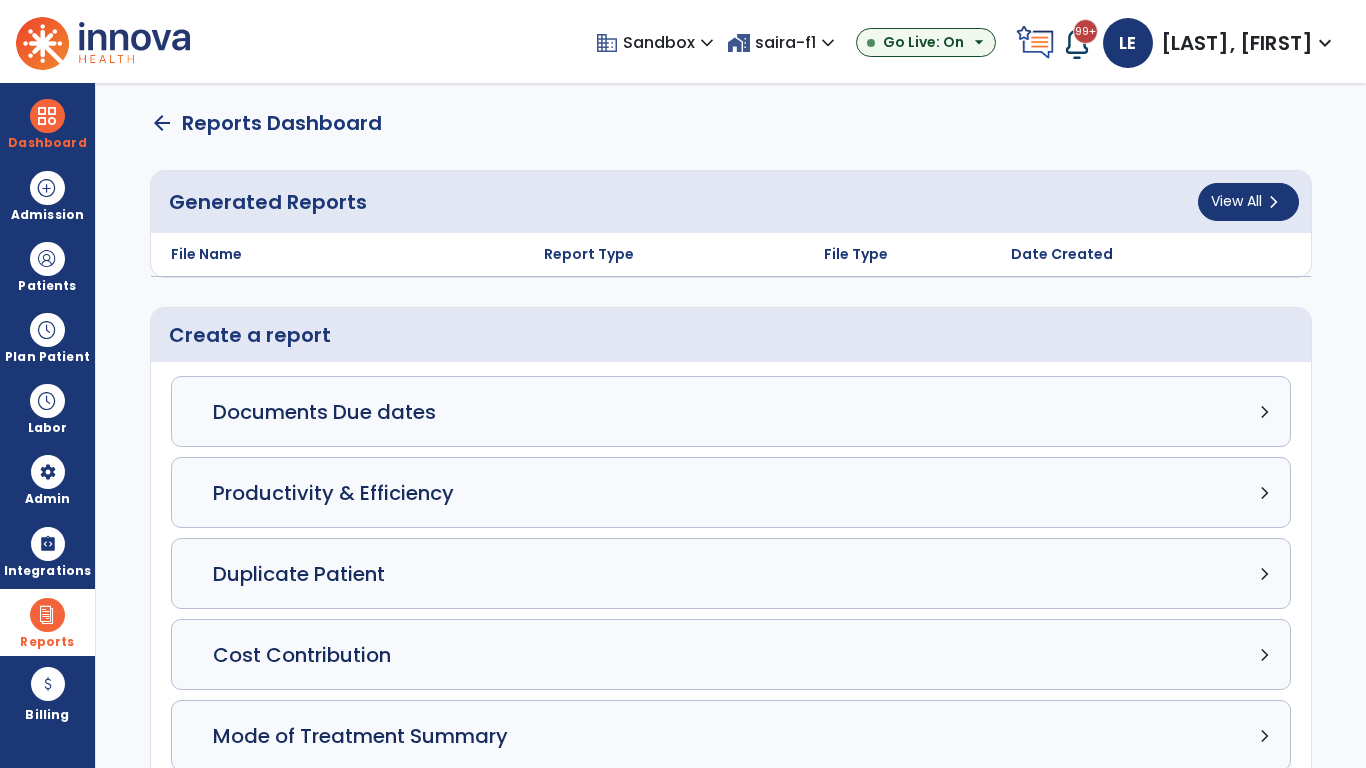 click on "Census Detail chevron_right" 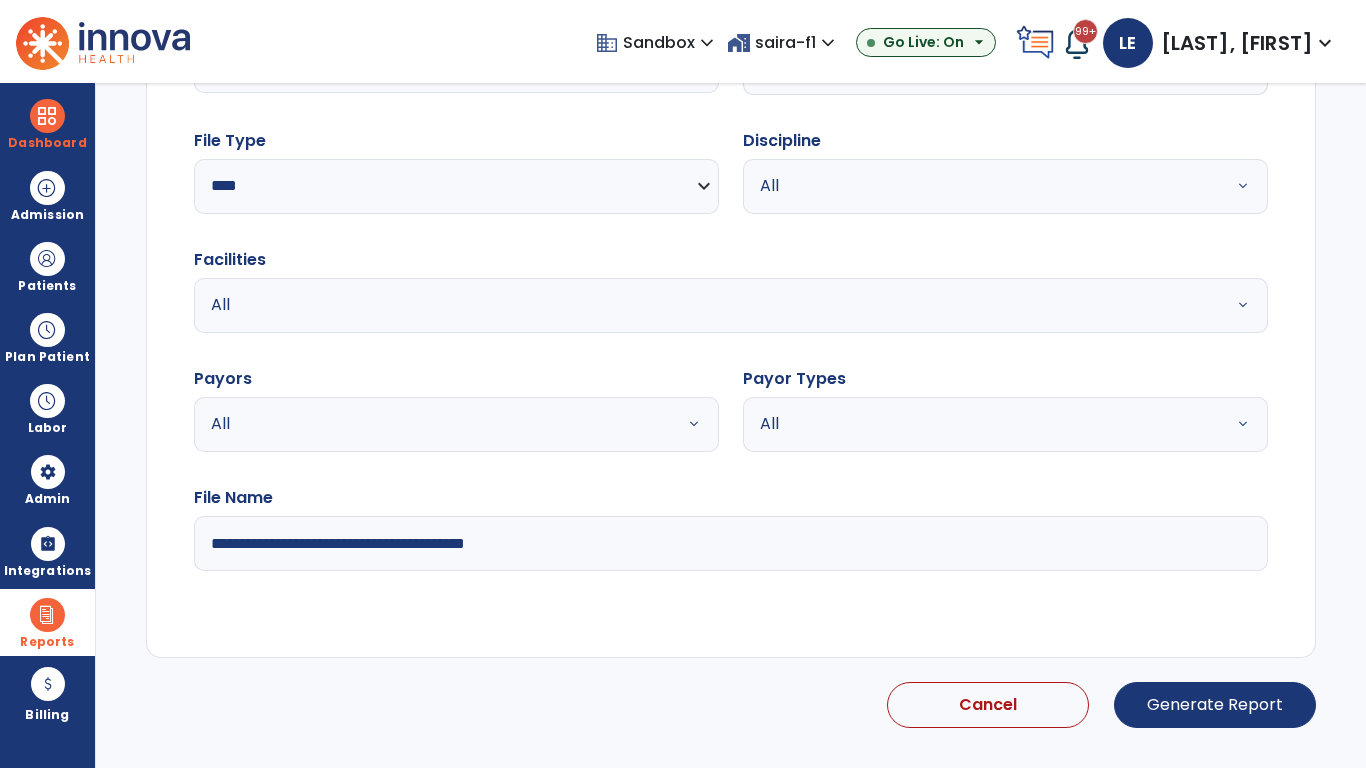select on "*****" 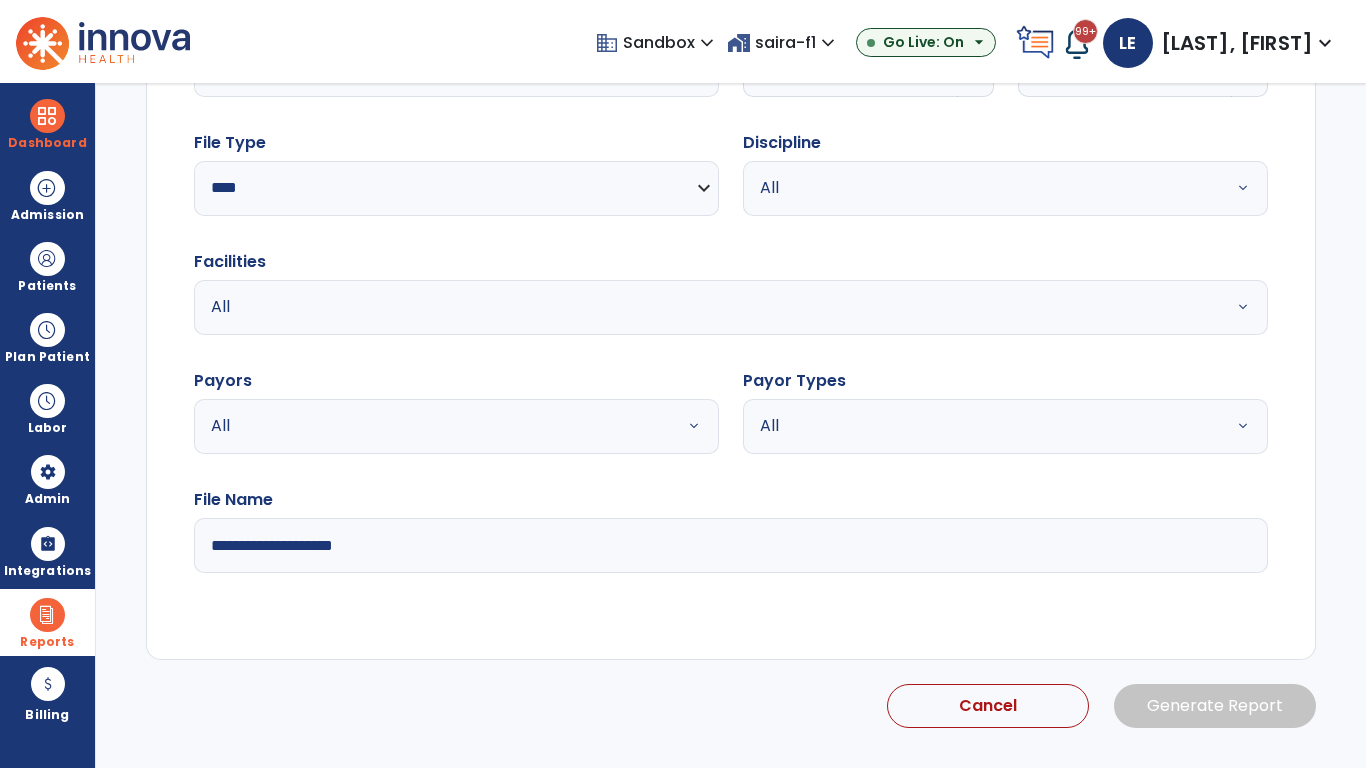 click 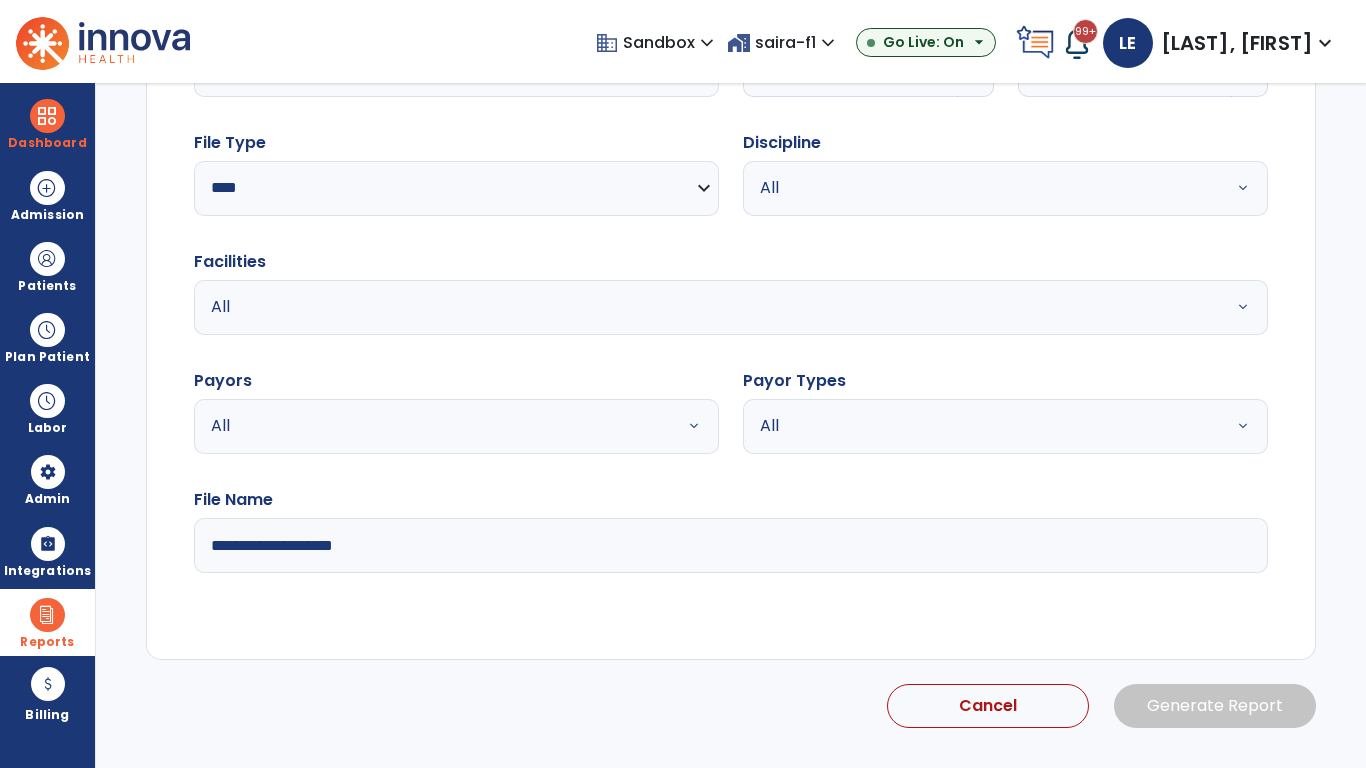 select on "*" 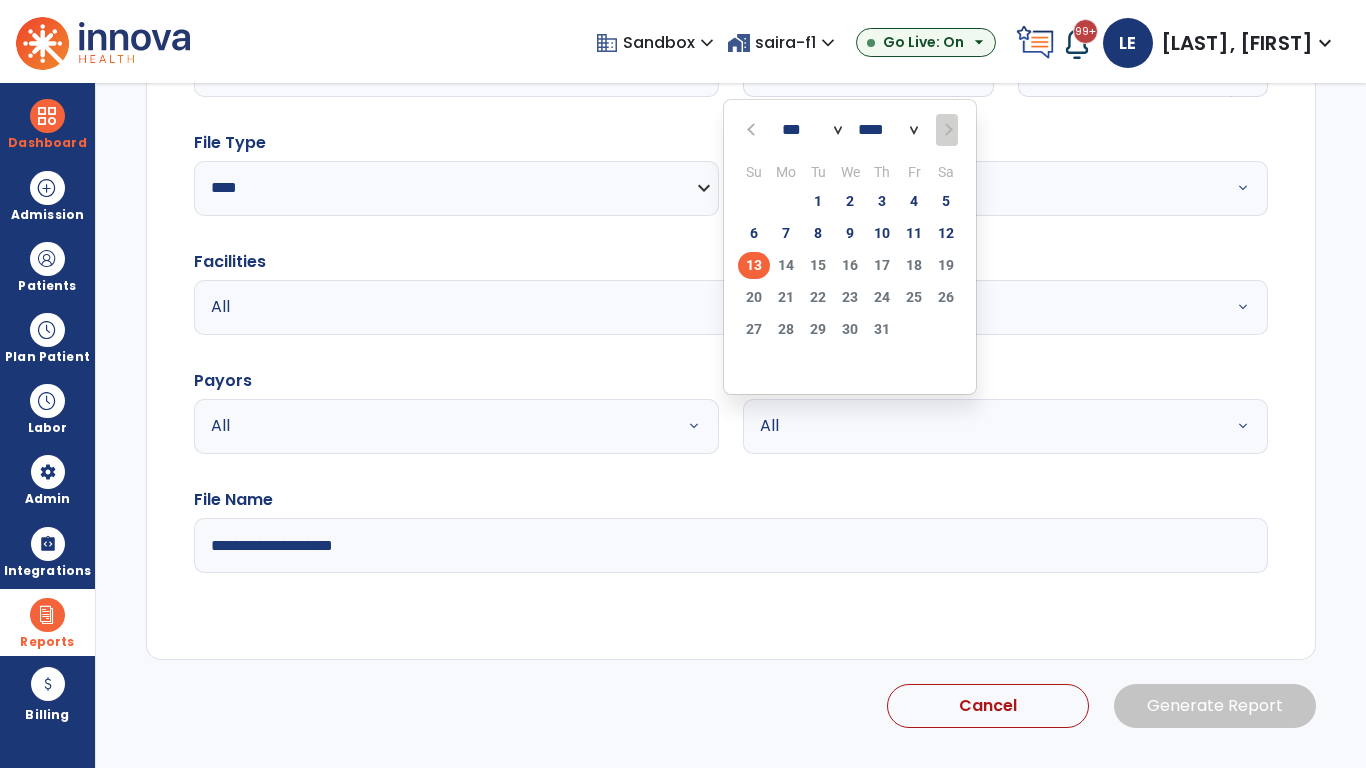 scroll, scrollTop: 192, scrollLeft: 0, axis: vertical 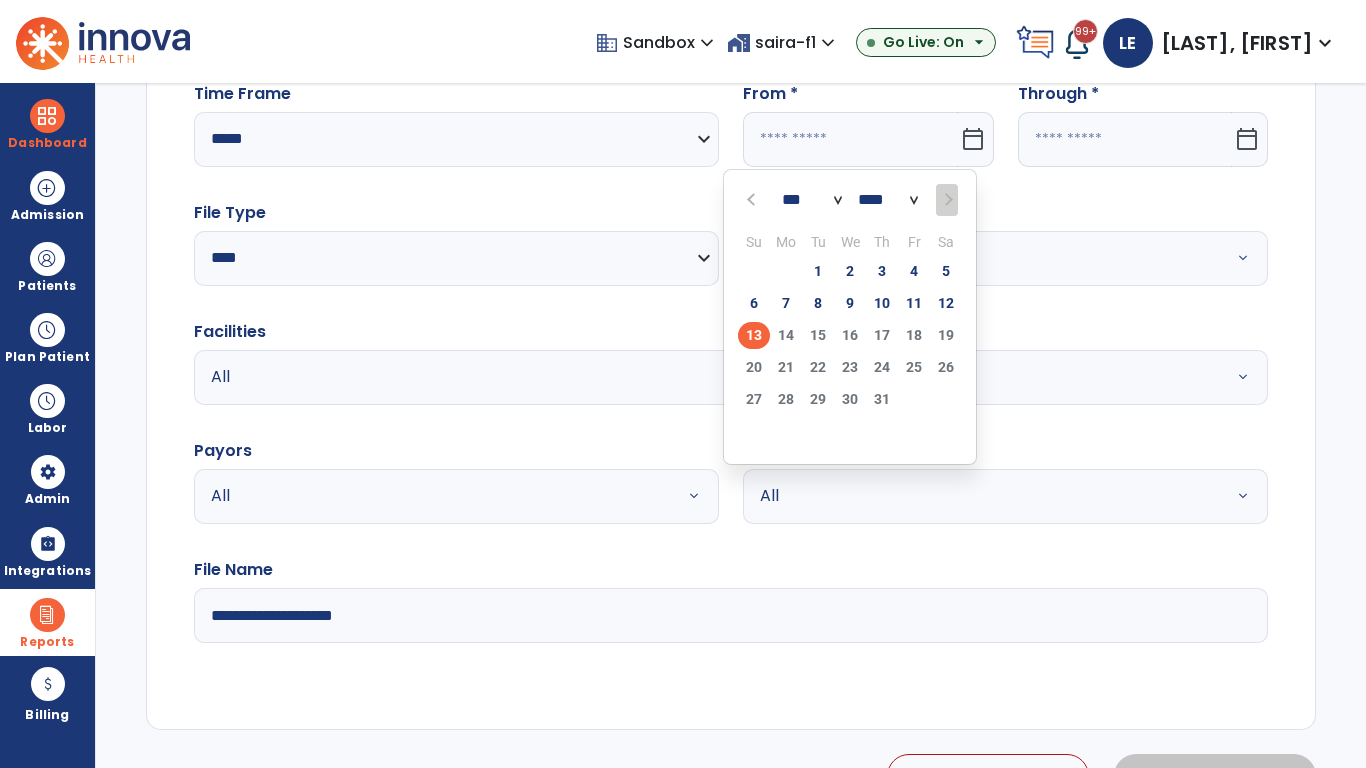 select on "****" 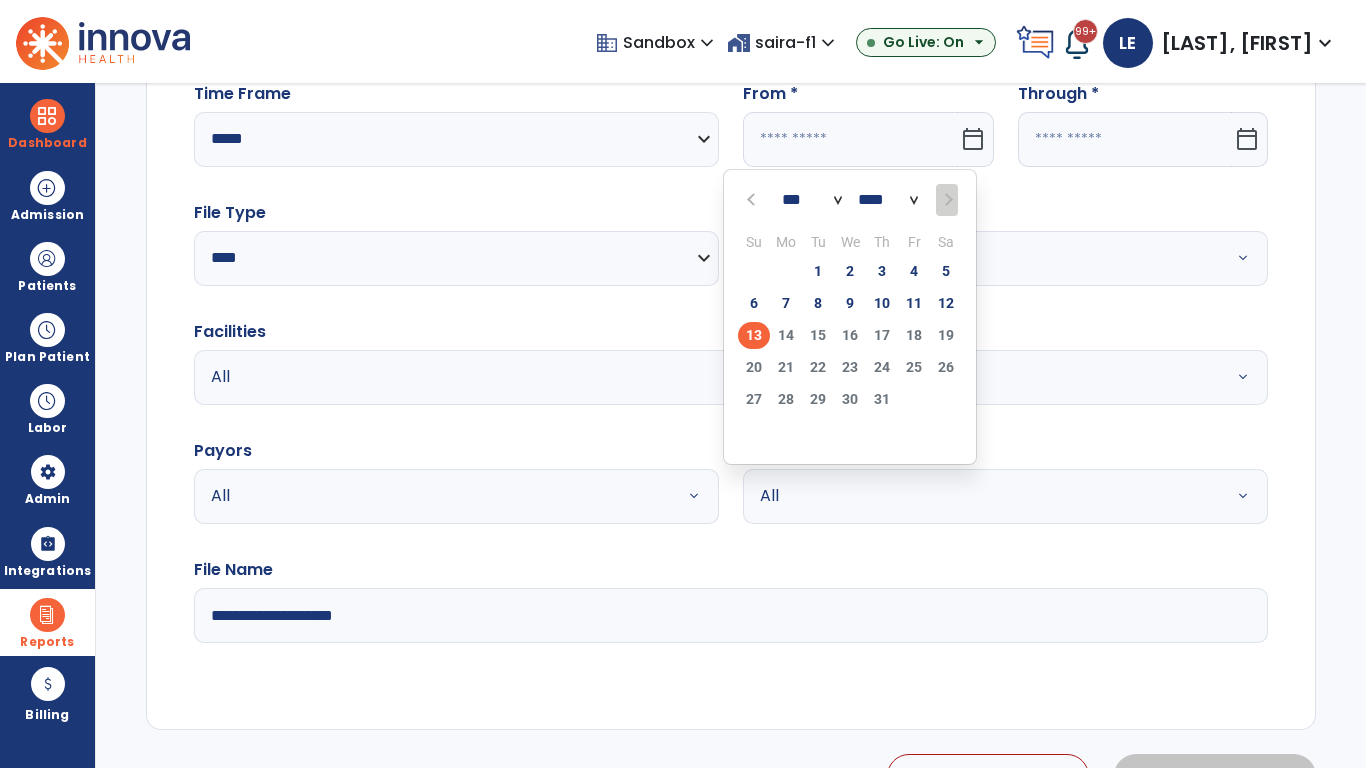 click on "29" 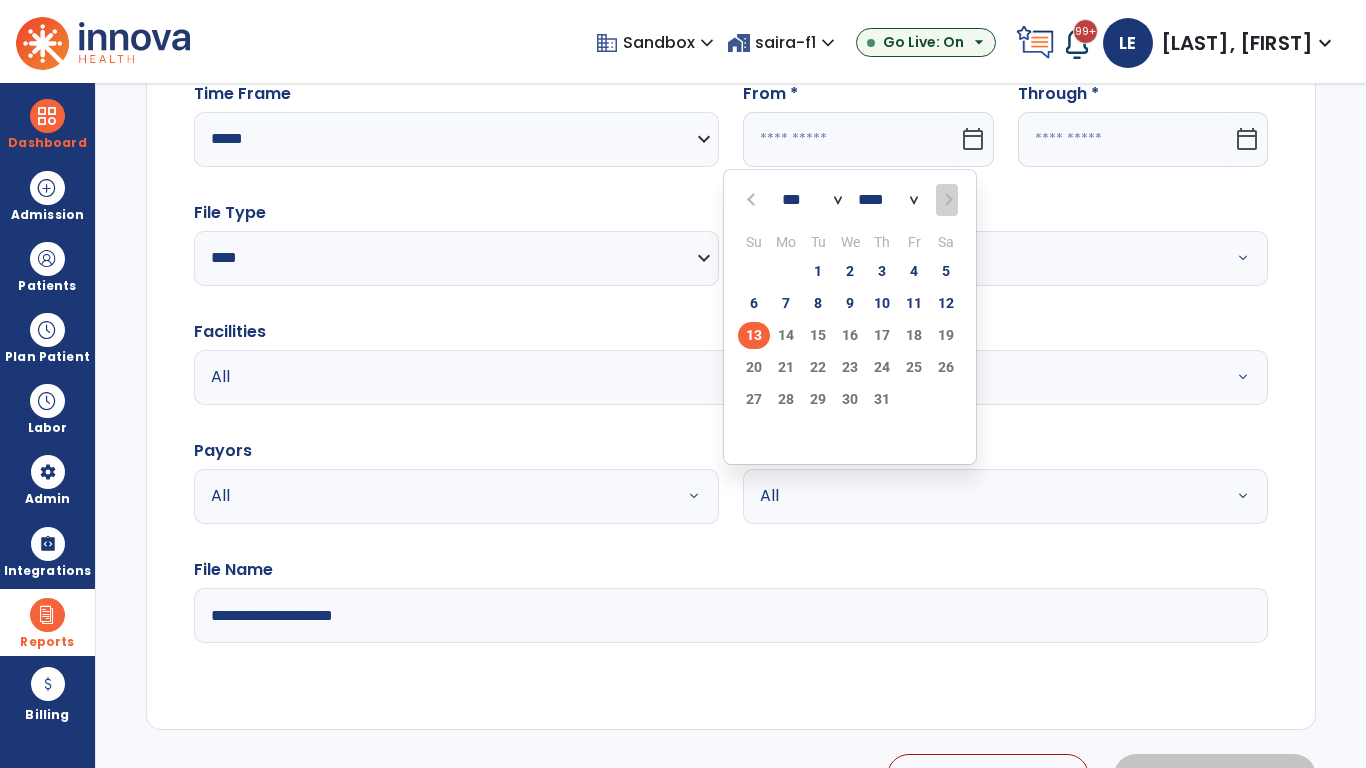 type on "**********" 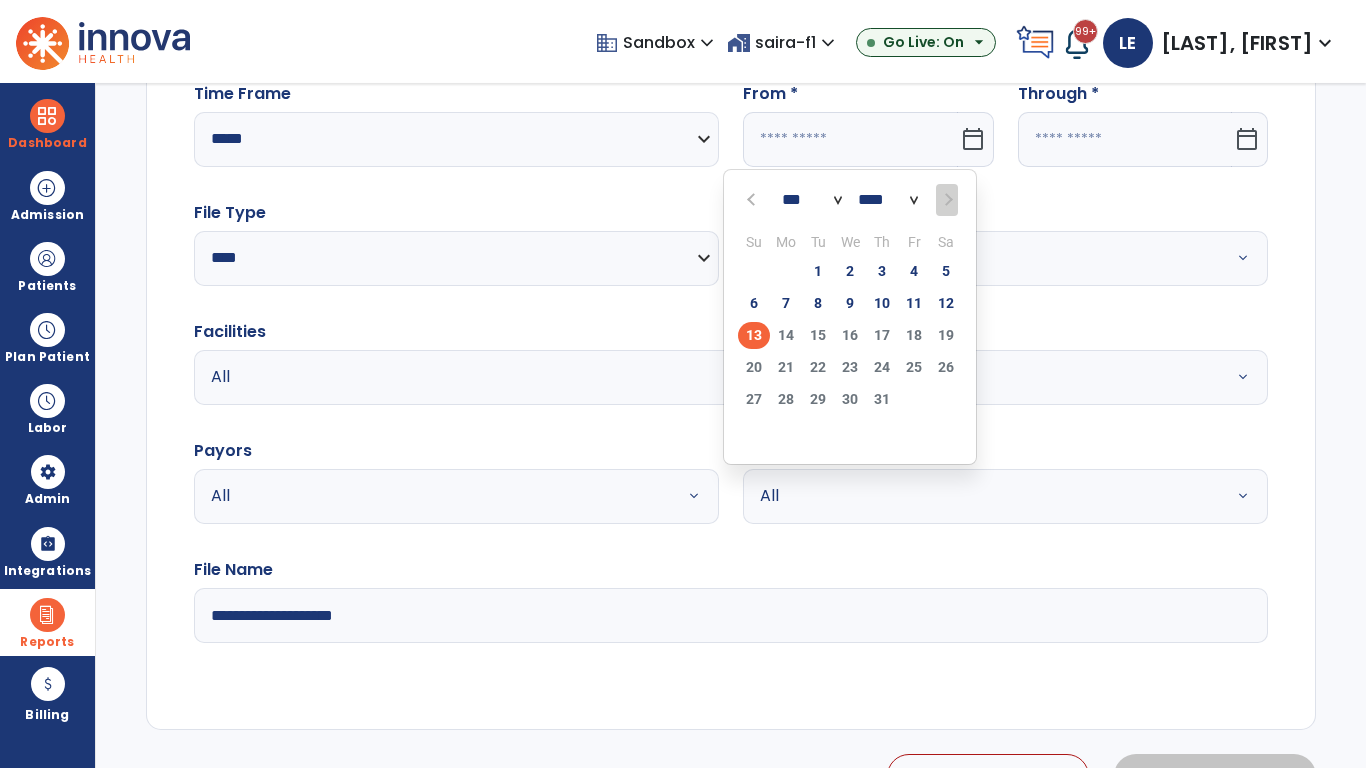 type on "*********" 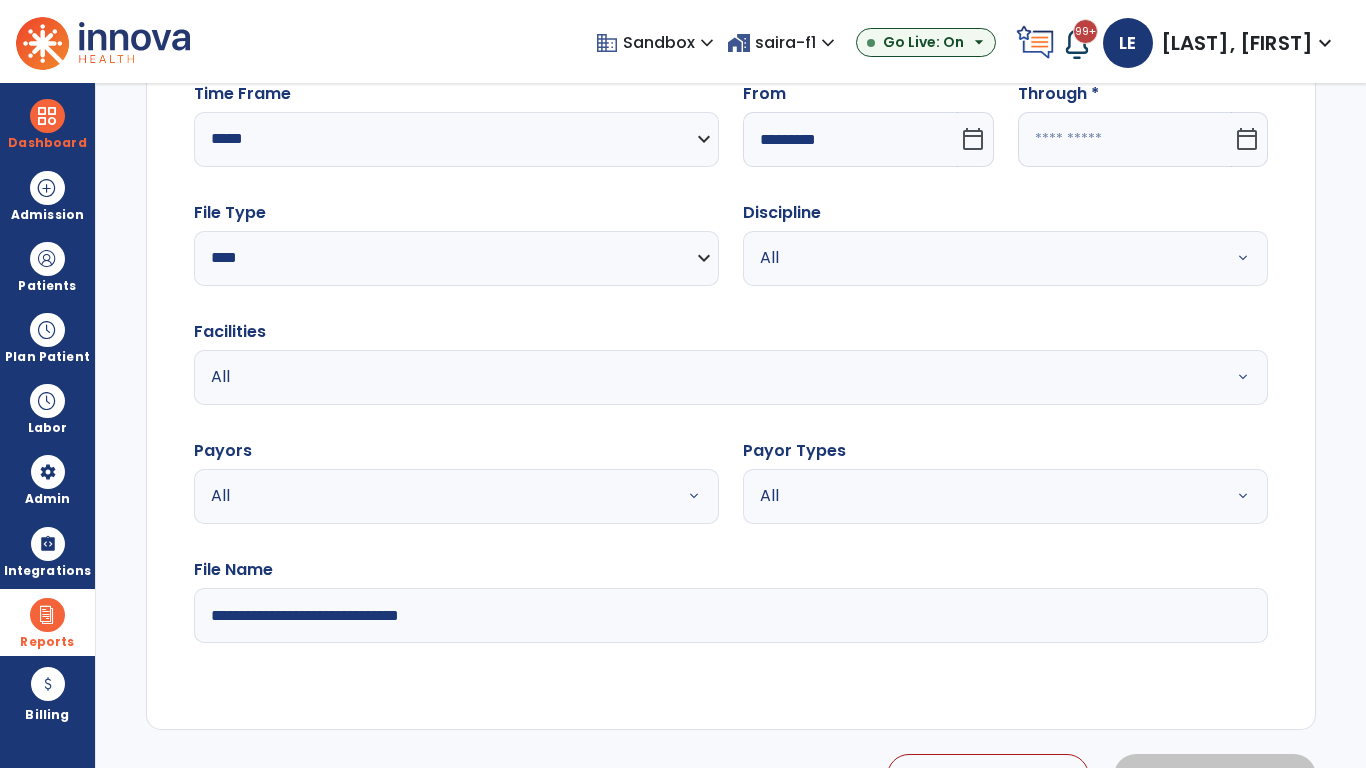 click 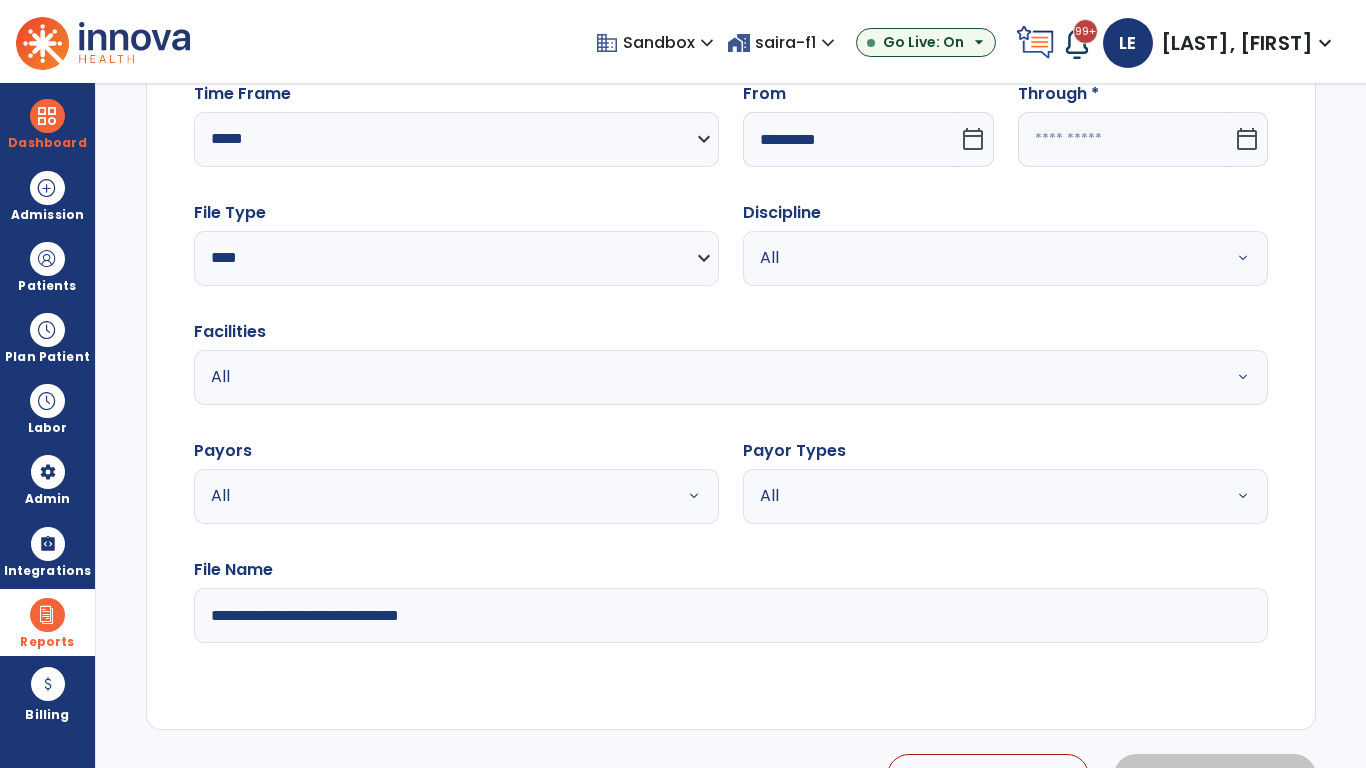 select on "*" 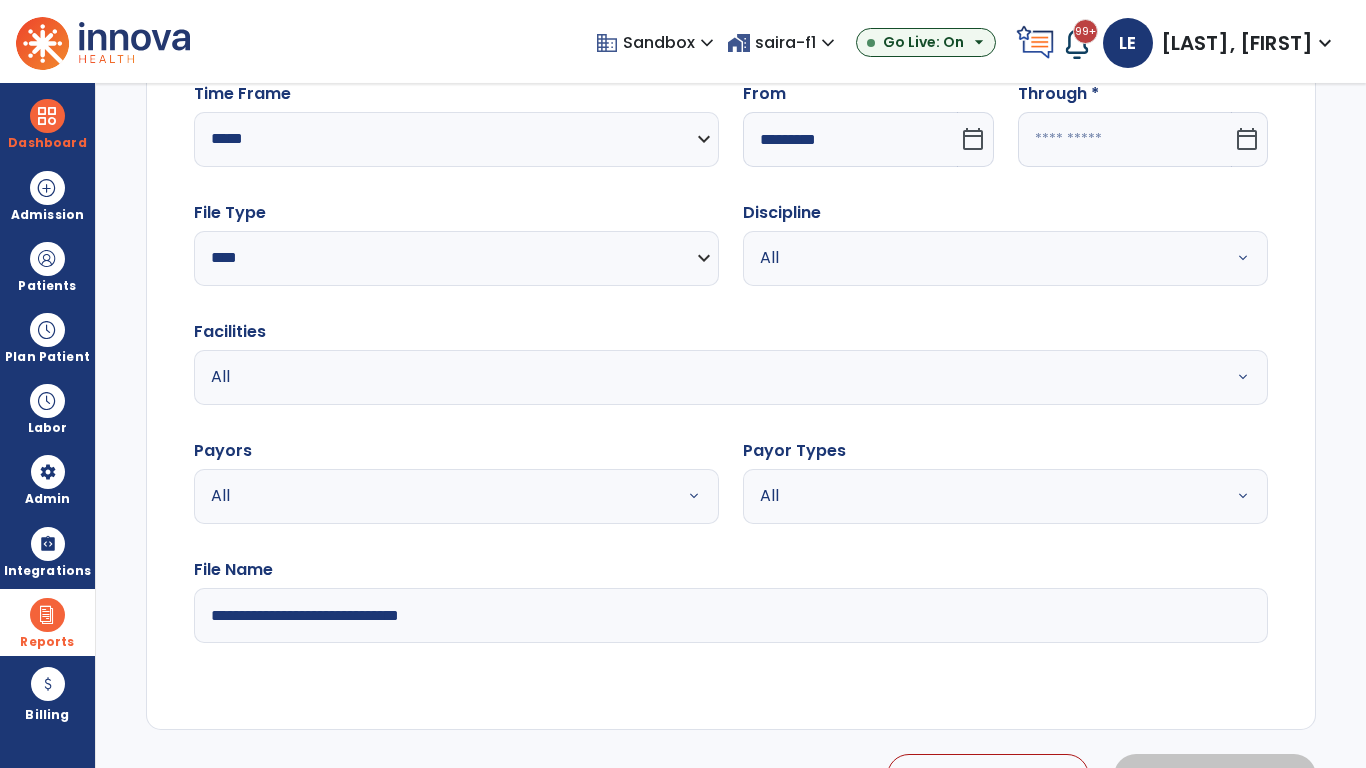 select on "****" 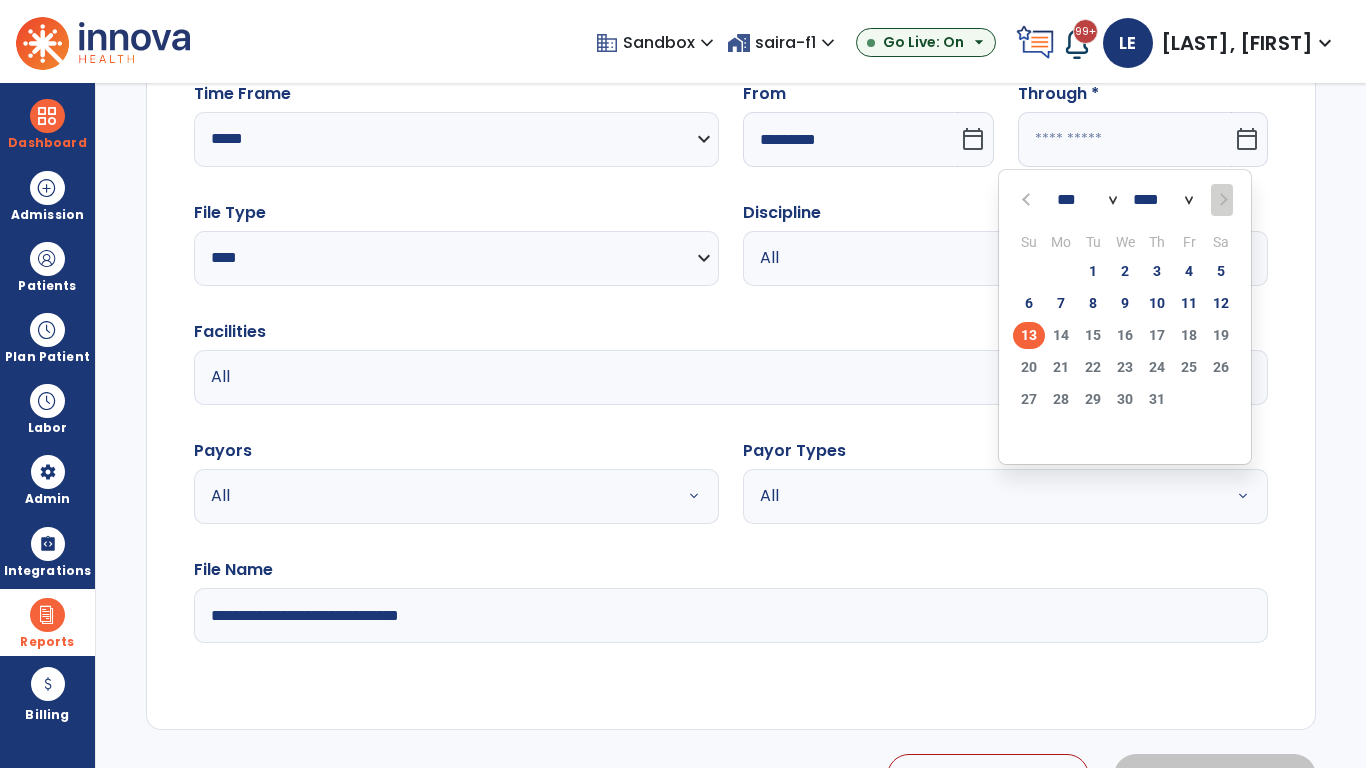 select on "*" 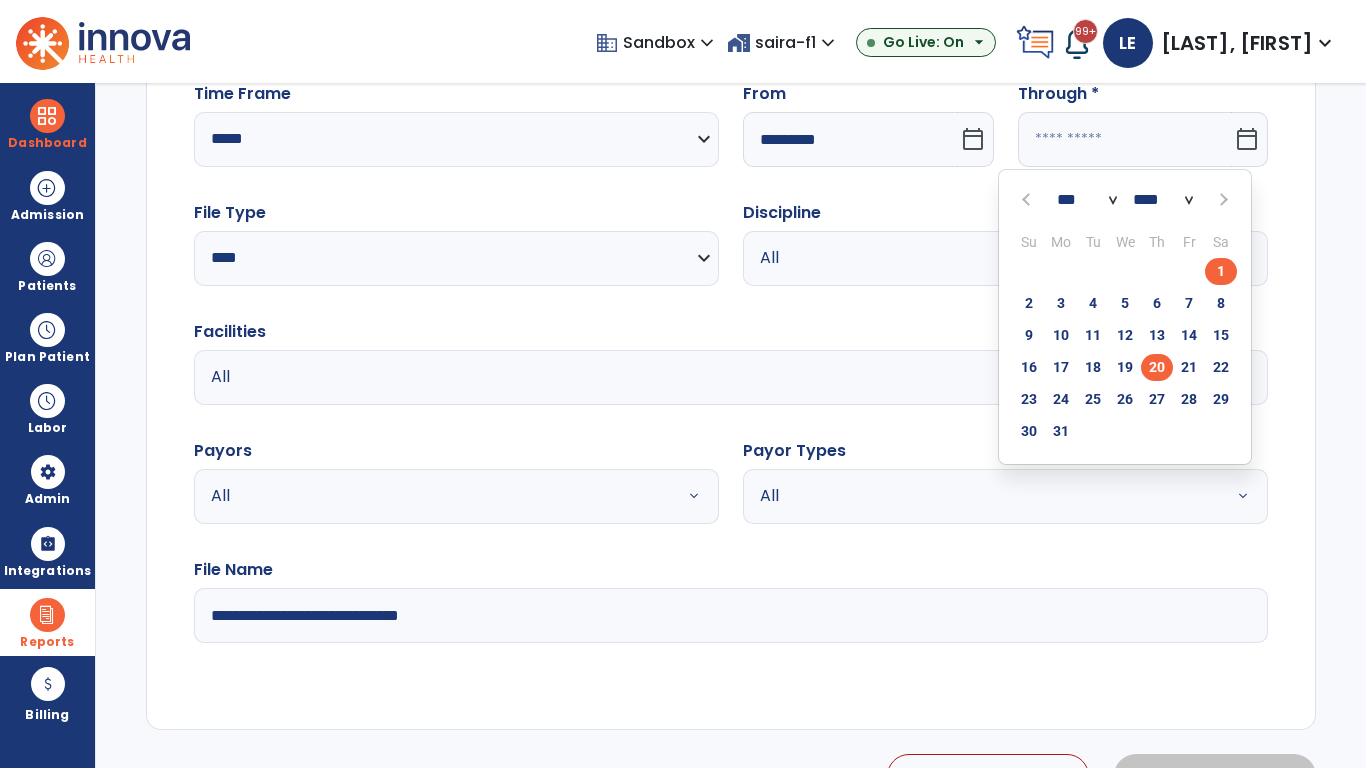 click on "20" 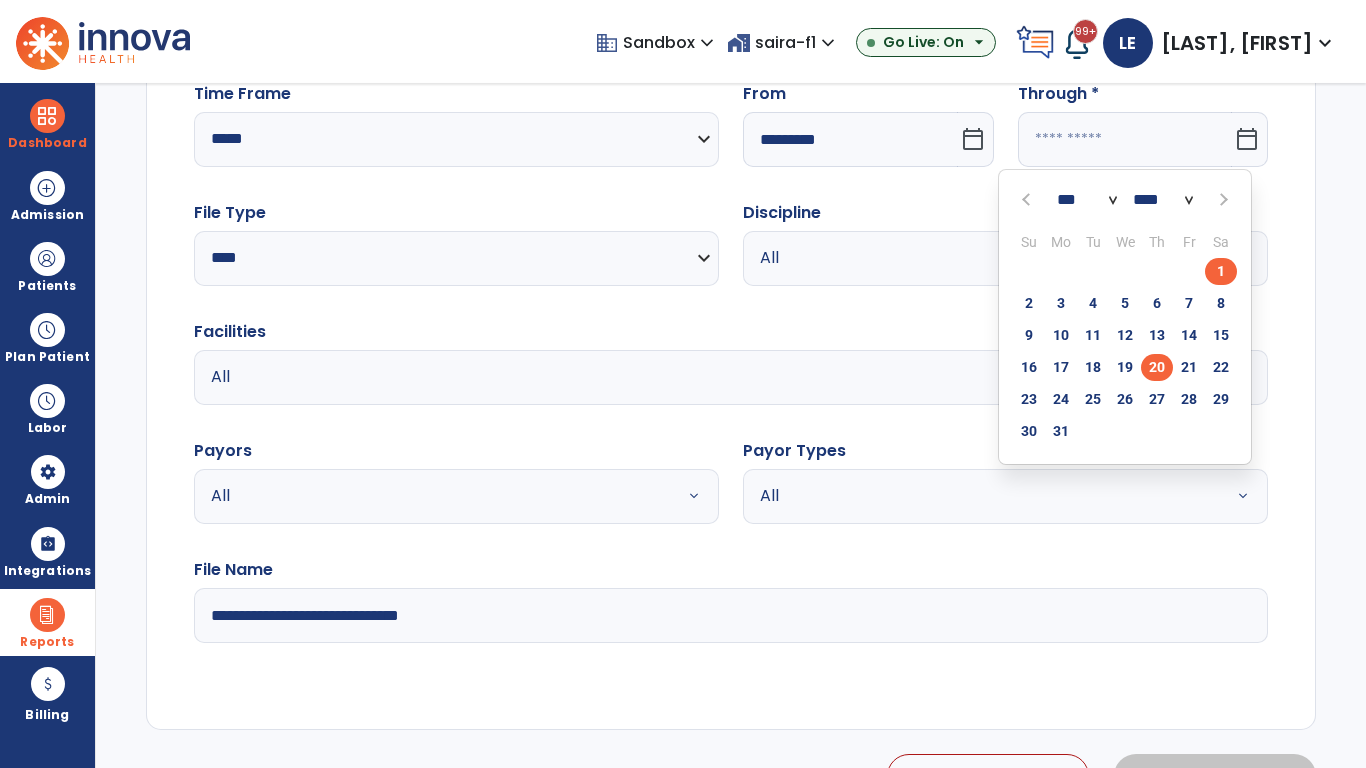type on "**********" 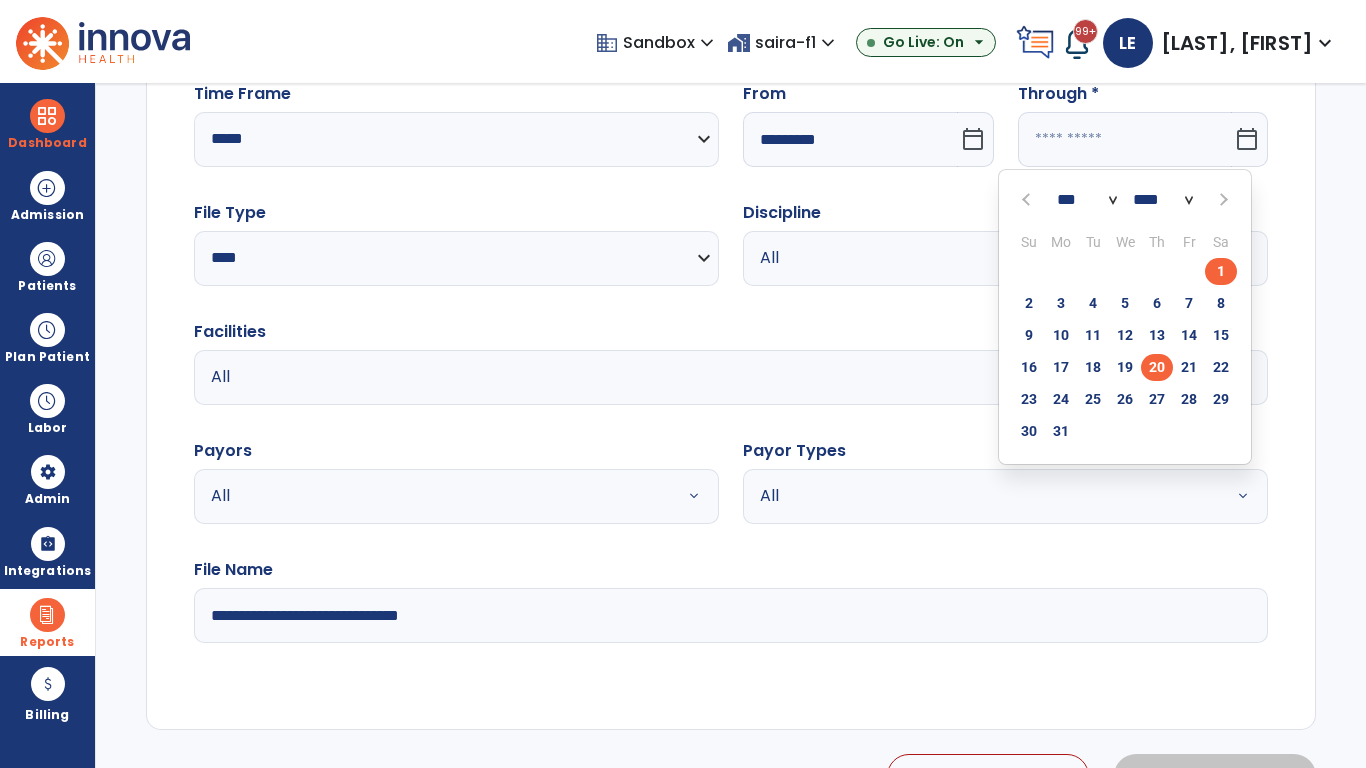 type on "*********" 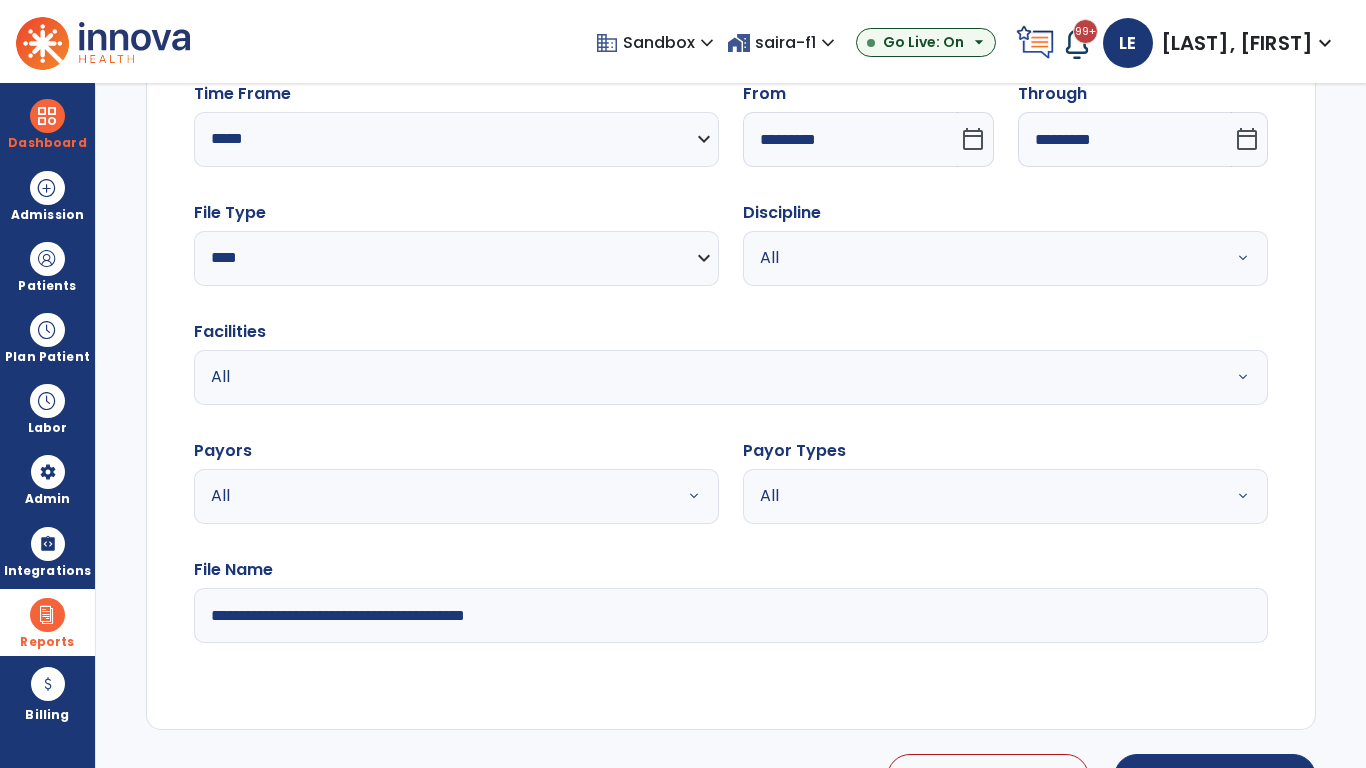 click on "All" at bounding box center (981, 258) 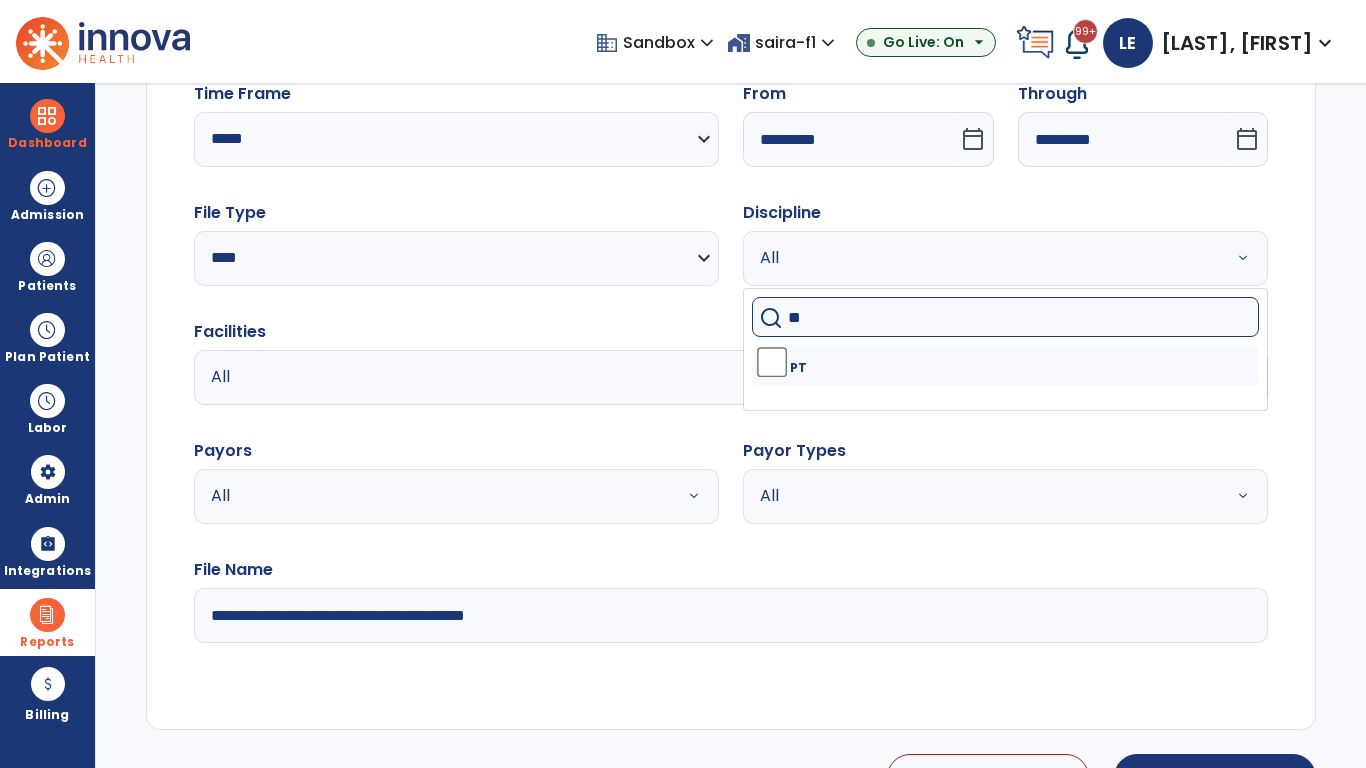 type on "**" 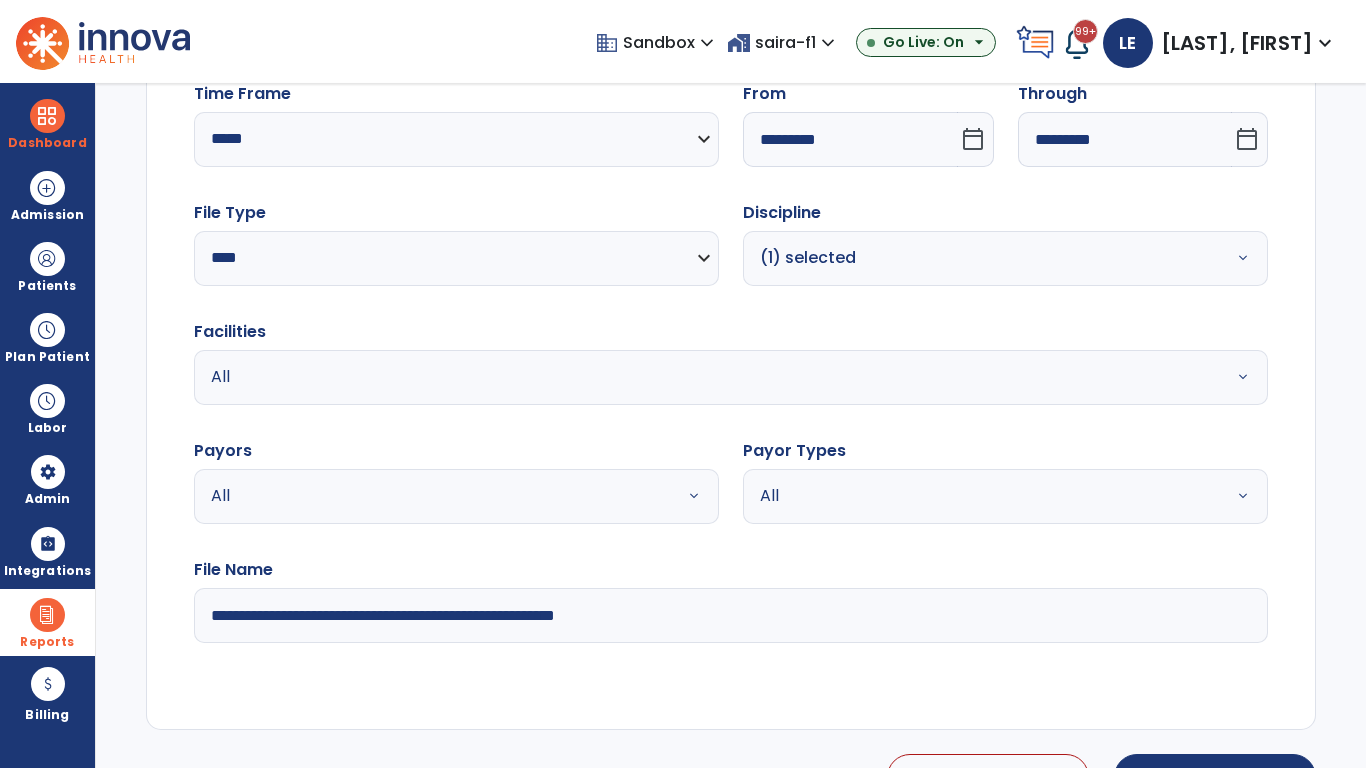 type on "**********" 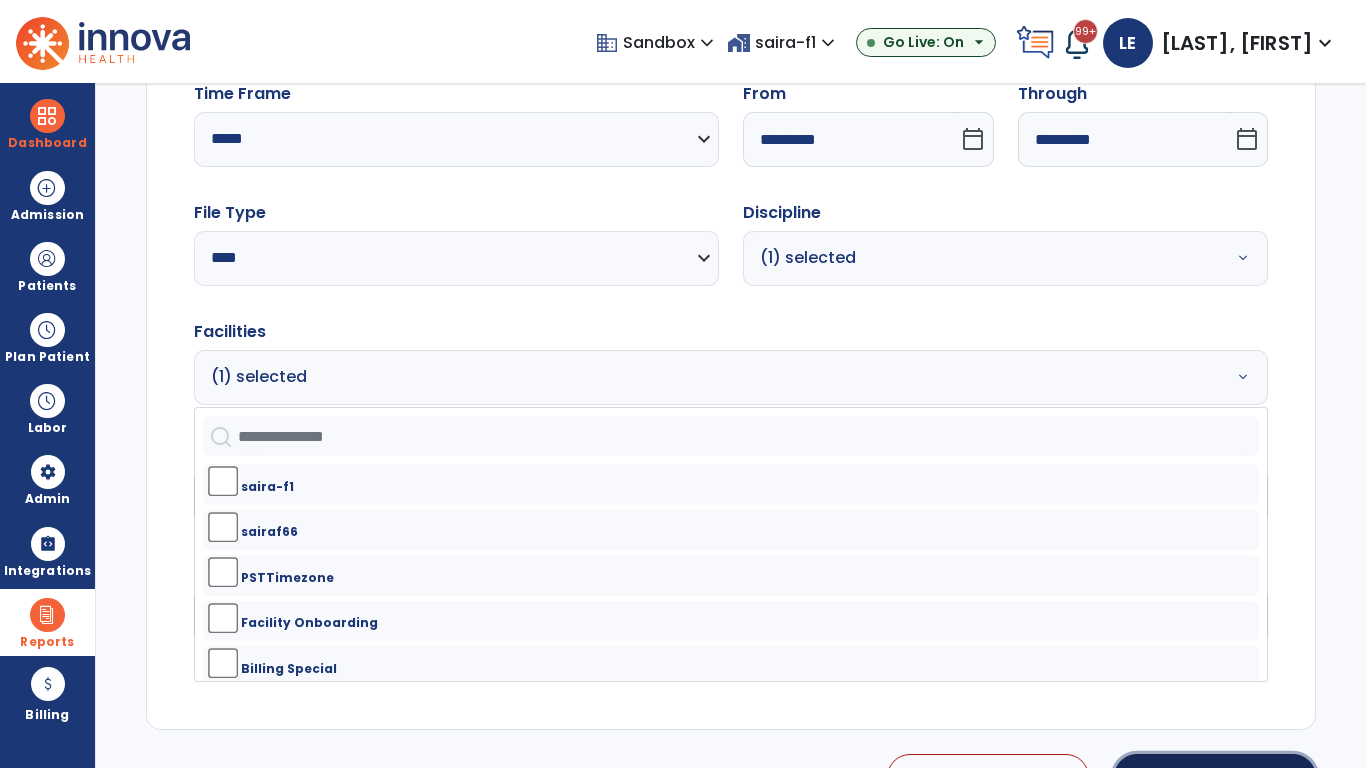 click on "Generate Report" 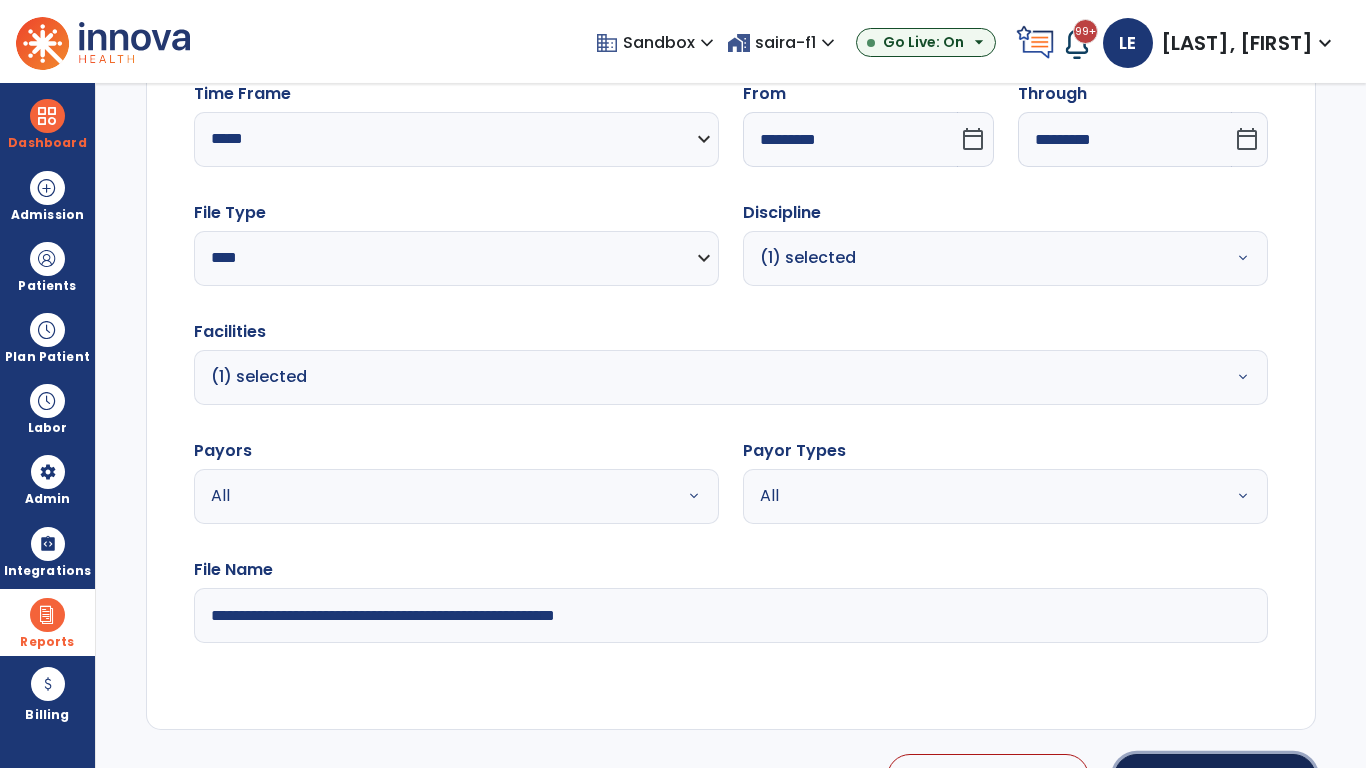 scroll, scrollTop: 224, scrollLeft: 0, axis: vertical 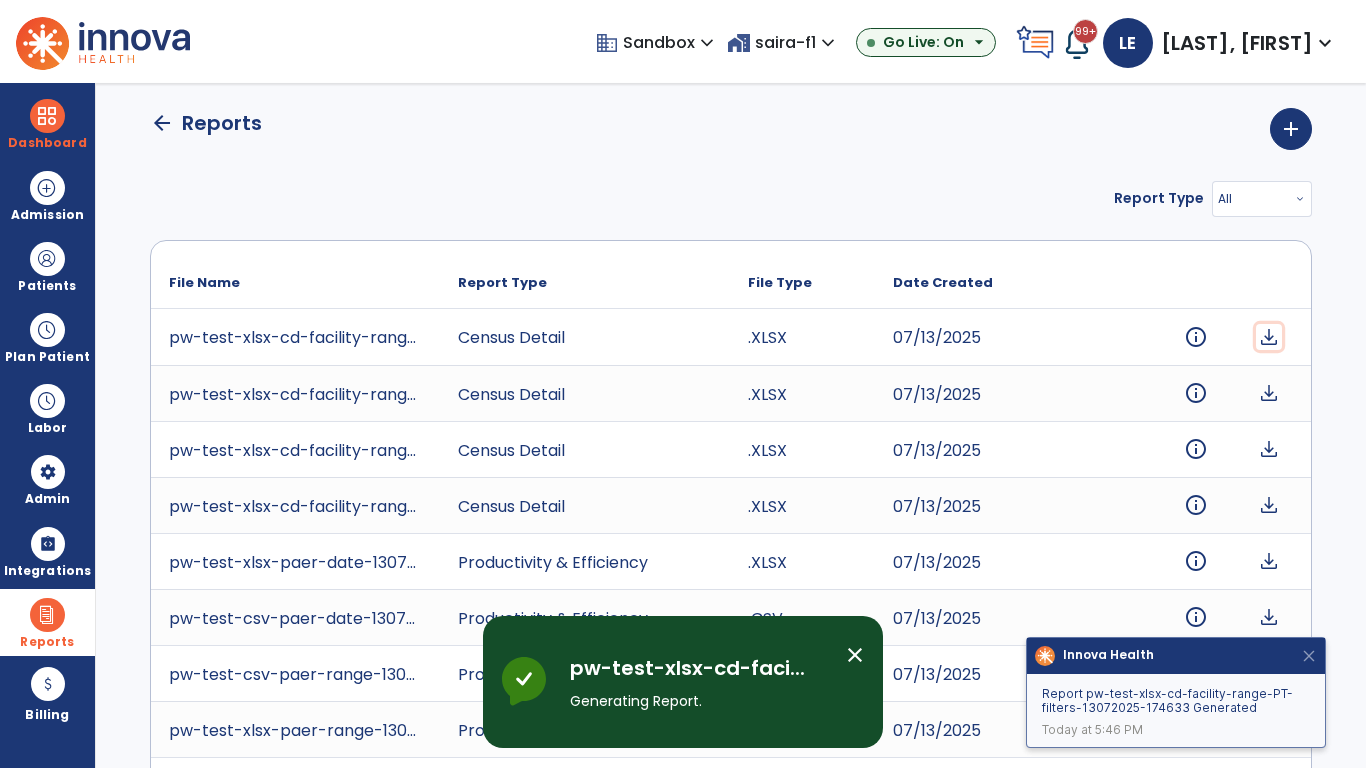 click on "download" 